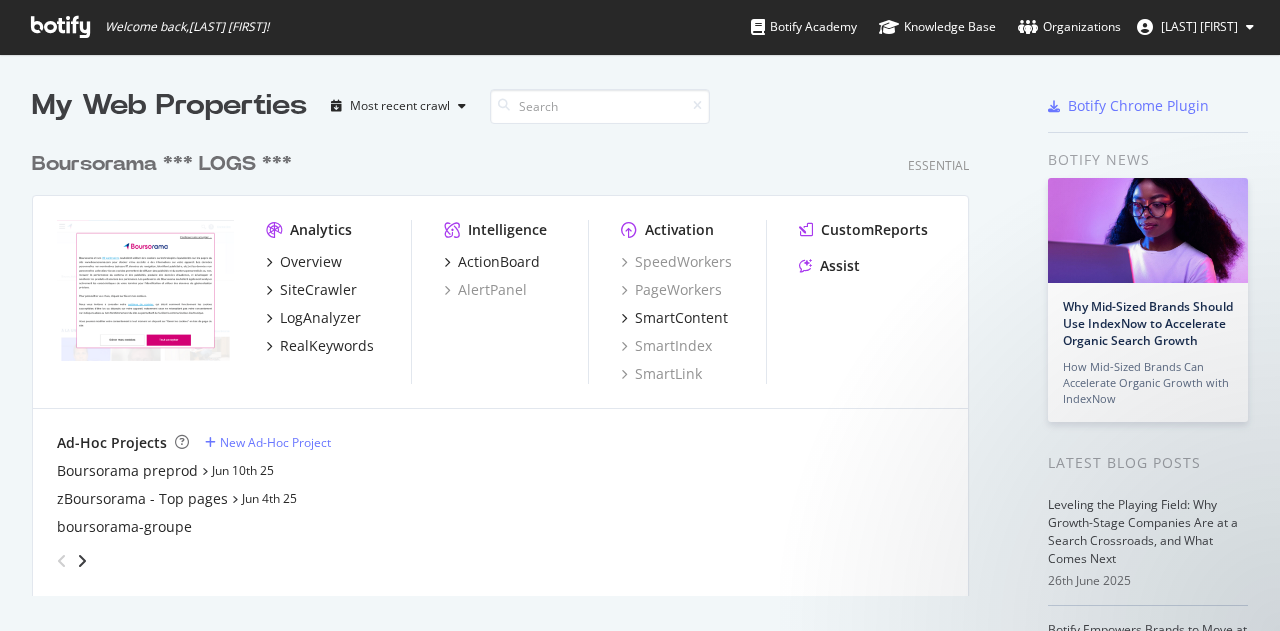 scroll, scrollTop: 0, scrollLeft: 0, axis: both 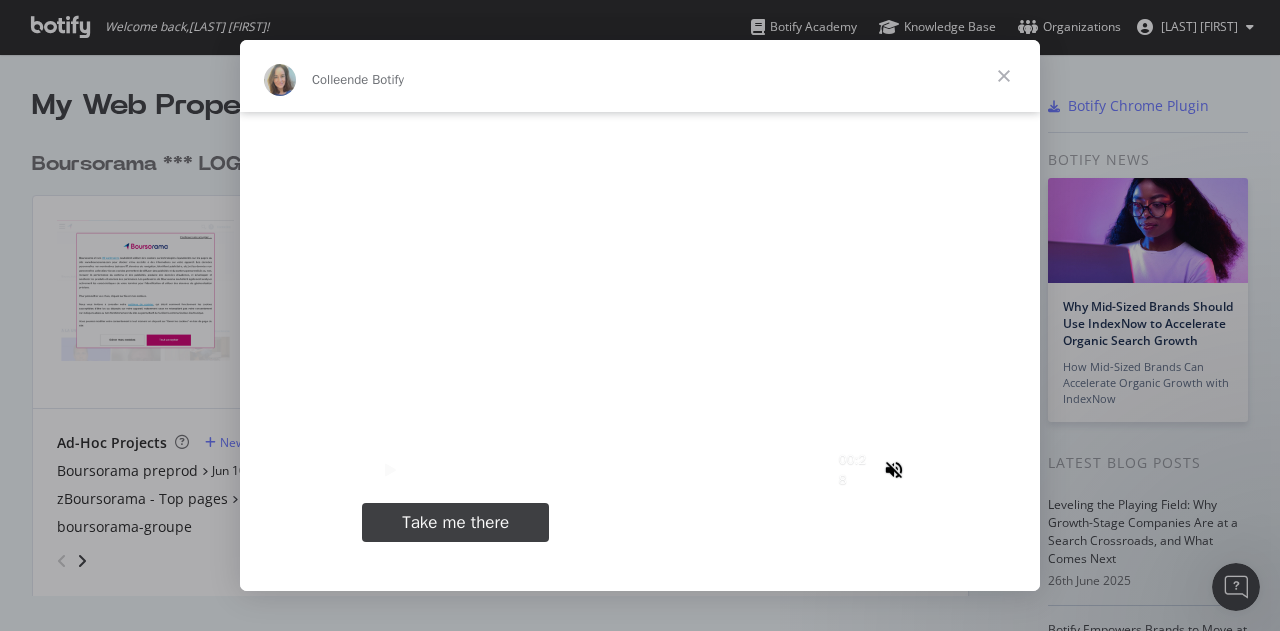 click at bounding box center [1004, 76] 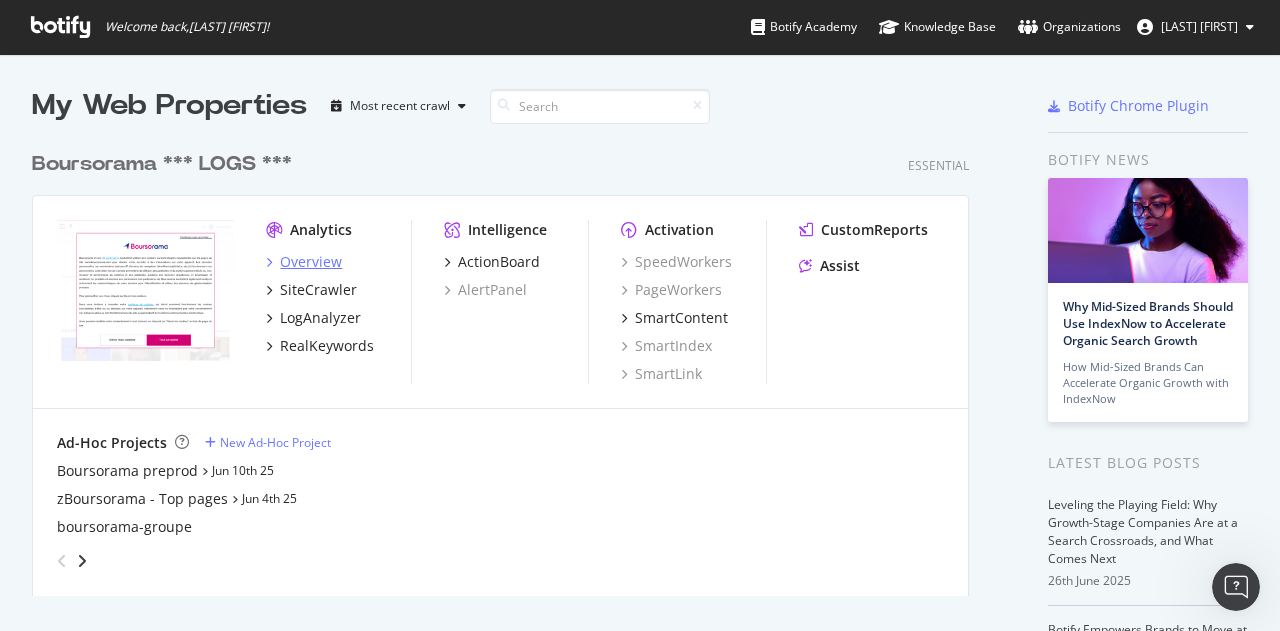 click on "Overview" at bounding box center [311, 262] 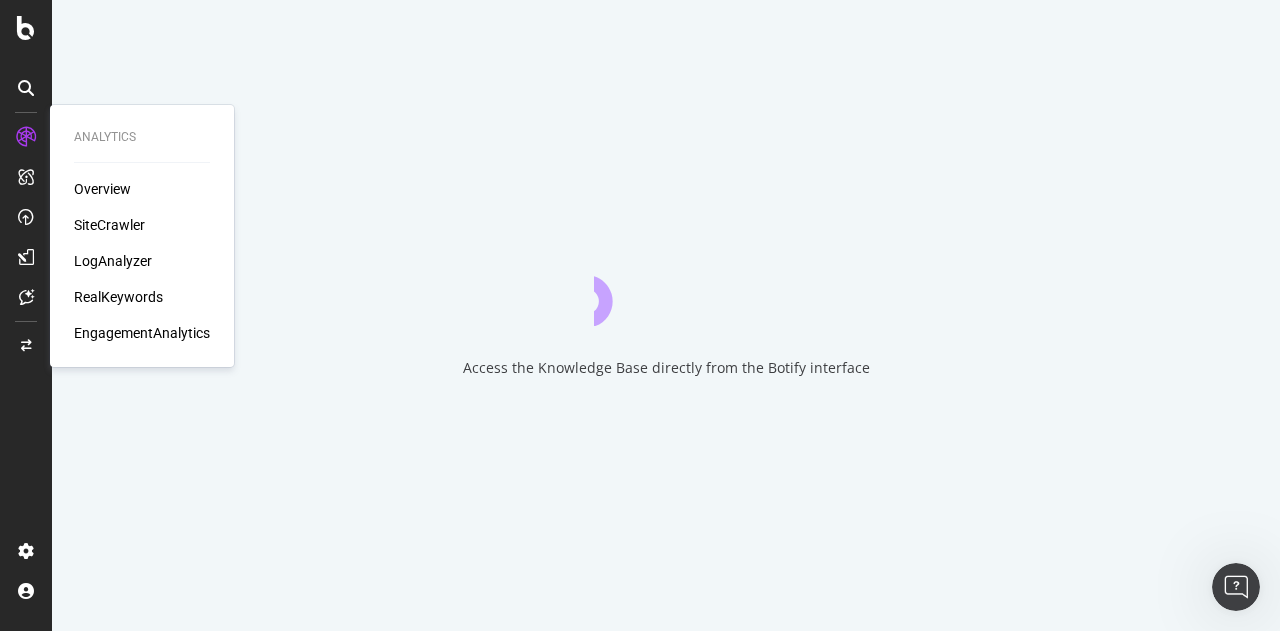 click on "LogAnalyzer" at bounding box center (113, 261) 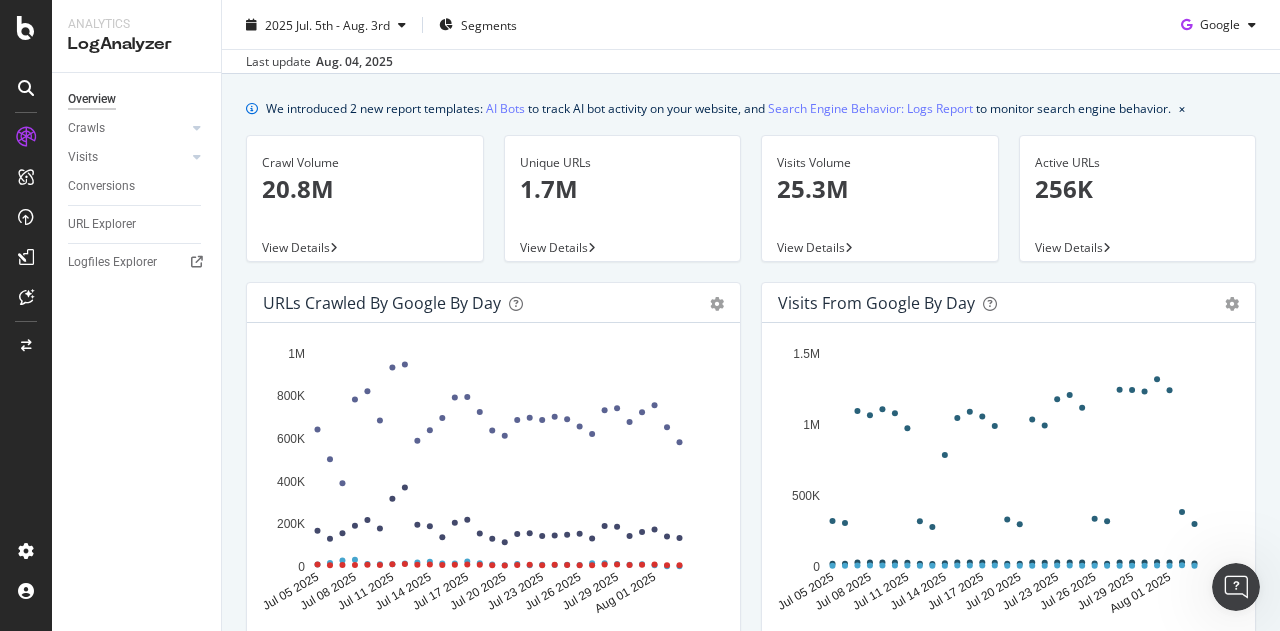 scroll, scrollTop: 48, scrollLeft: 0, axis: vertical 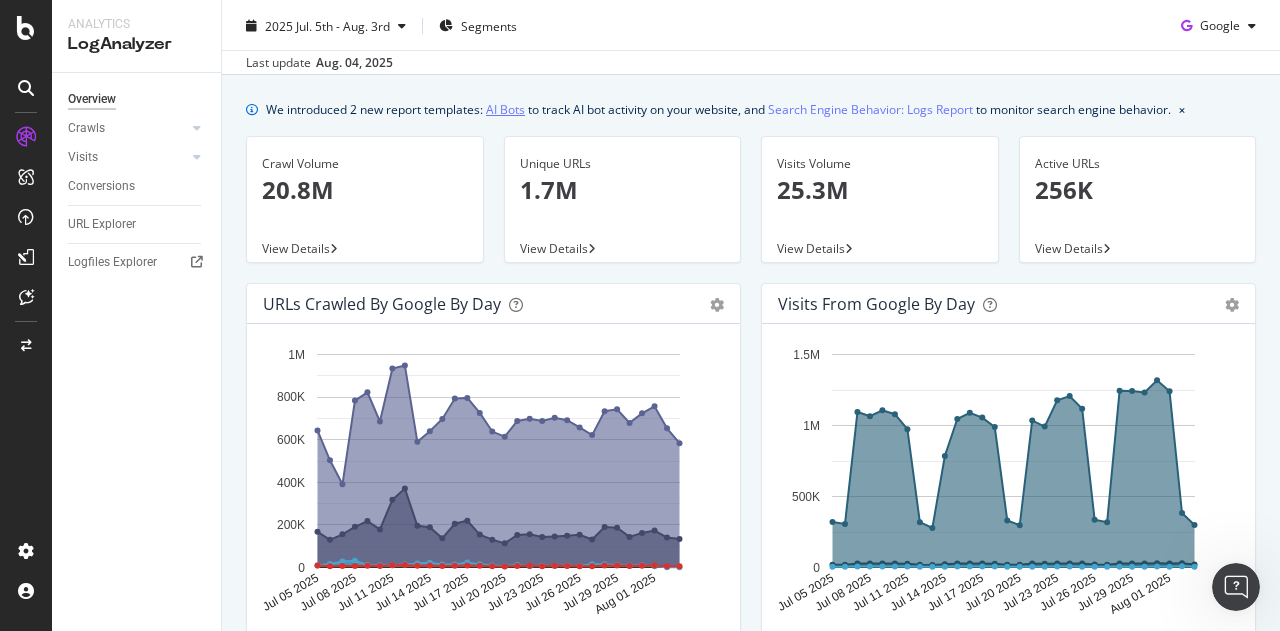 click on "AI Bots" at bounding box center [505, 109] 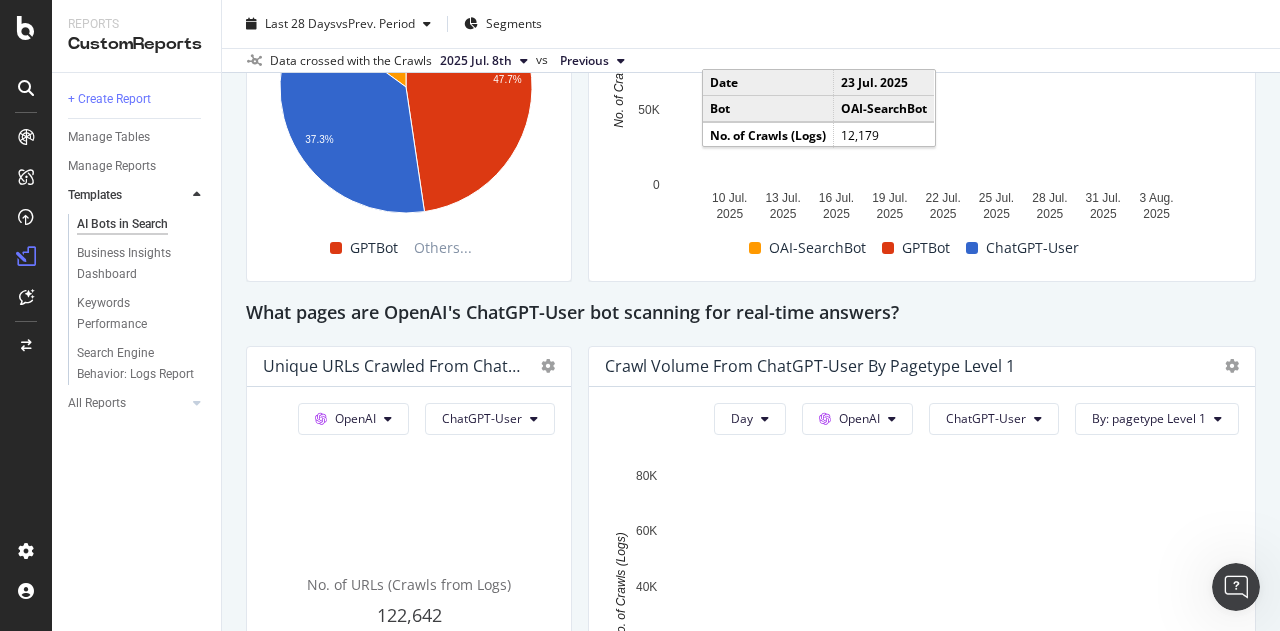 scroll, scrollTop: 1801, scrollLeft: 0, axis: vertical 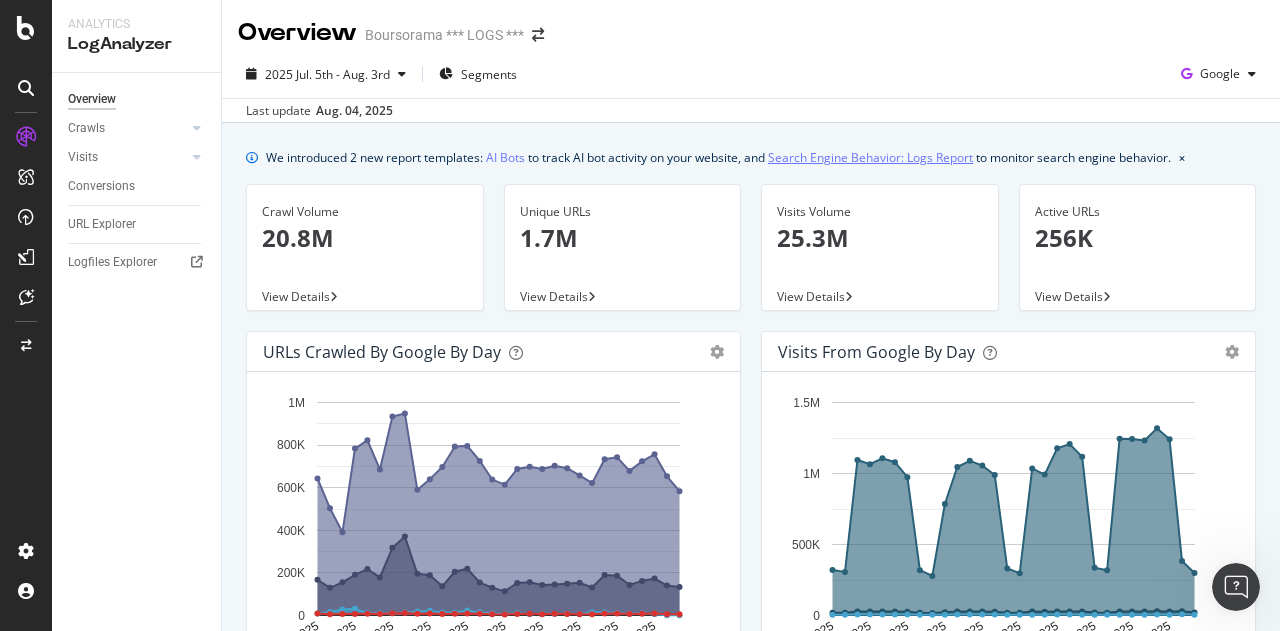 click on "Search Engine Behavior: Logs Report" at bounding box center [870, 157] 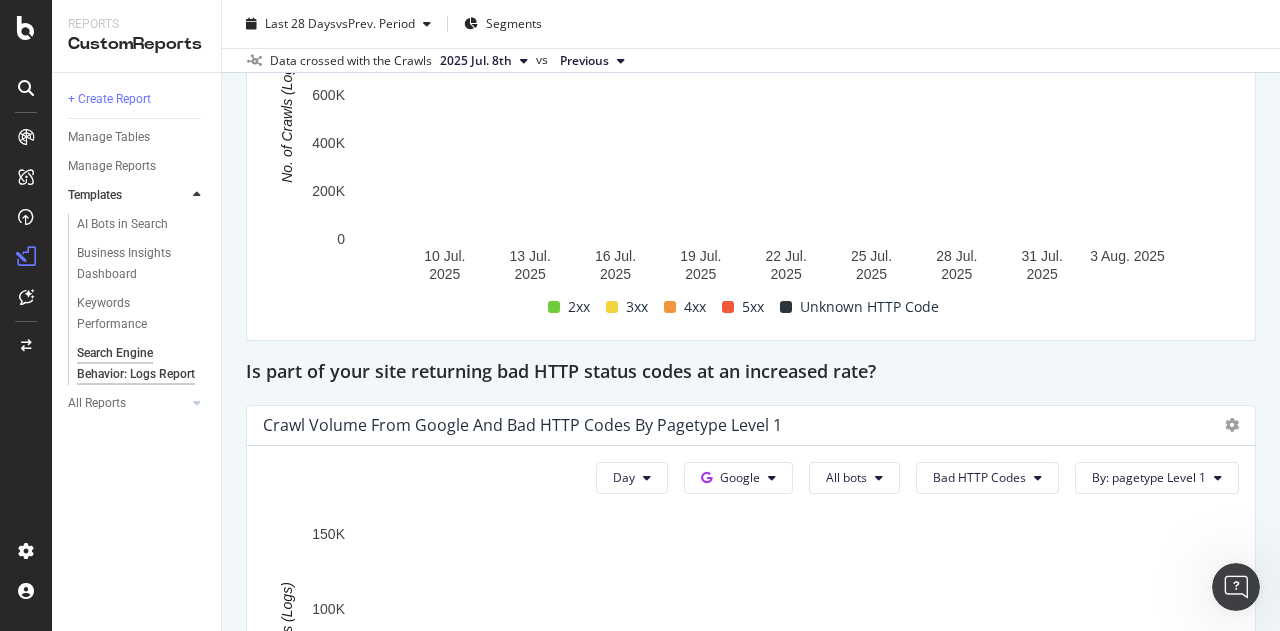 scroll, scrollTop: 3016, scrollLeft: 0, axis: vertical 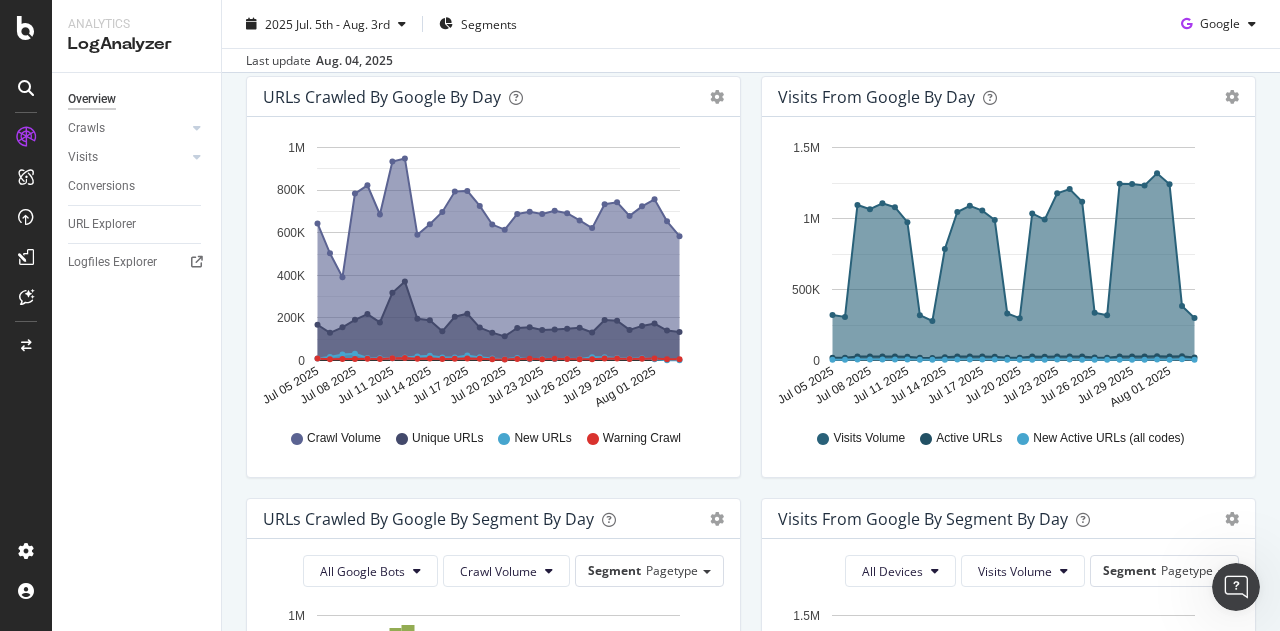 click on "Visits from Google by day Area Table Hold CTRL while clicking to filter the report. Jul 05 2025 Jul 08 2025 Jul 11 2025 Jul 14 2025 Jul 17 2025 Jul 20 2025 Jul 23 2025 Jul 26 2025 Jul 29 2025 Aug 01 2025 0 500K 1M 1.5M Date Visits Volume Active URLs New Active URLs (all codes) Jul 05 2025 320,066 18,604 5,196 Jul 06 2025 306,772 18,915 4,974 Jul 07 2025 1,095,479 28,209 7,257 Jul 08 2025 1,065,318 28,257 7,753 Jul 09 2025 1,106,697 28,420 6,969 Jul 10 2025 1,079,759 28,436 6,740 Jul 11 2025 974,302 26,657 6,291 Jul 12 2025 319,144 19,226 5,647 Jul 13 2025 278,203 17,854 5,393 Jul 14 2025 785,044 22,312 5,654 Jul 15 2025 1,045,489 28,172 6,226 Jul 16 2025 1,089,710 28,160 6,390 Jul 17 2025 1,055,754 27,490 6,182 Jul 18 2025 989,010 26,347 6,177 Jul 19 2025 331,390 19,623 5,429 Jul 20 2025 298,098 19,176 5,231 Jul 21 2025 1,035,740 27,876 5,943 Jul 22 2025 992,520 27,166 6,103 Jul 23 2025 1,177,027 28,680 6,410 Jul 24 2025 1,206,927 28,489 6,428 Jul 25 2025 1,117,636 28,598 6,044 Jul 26 2025 337,127 20,290 1.5M" at bounding box center (1008, 287) 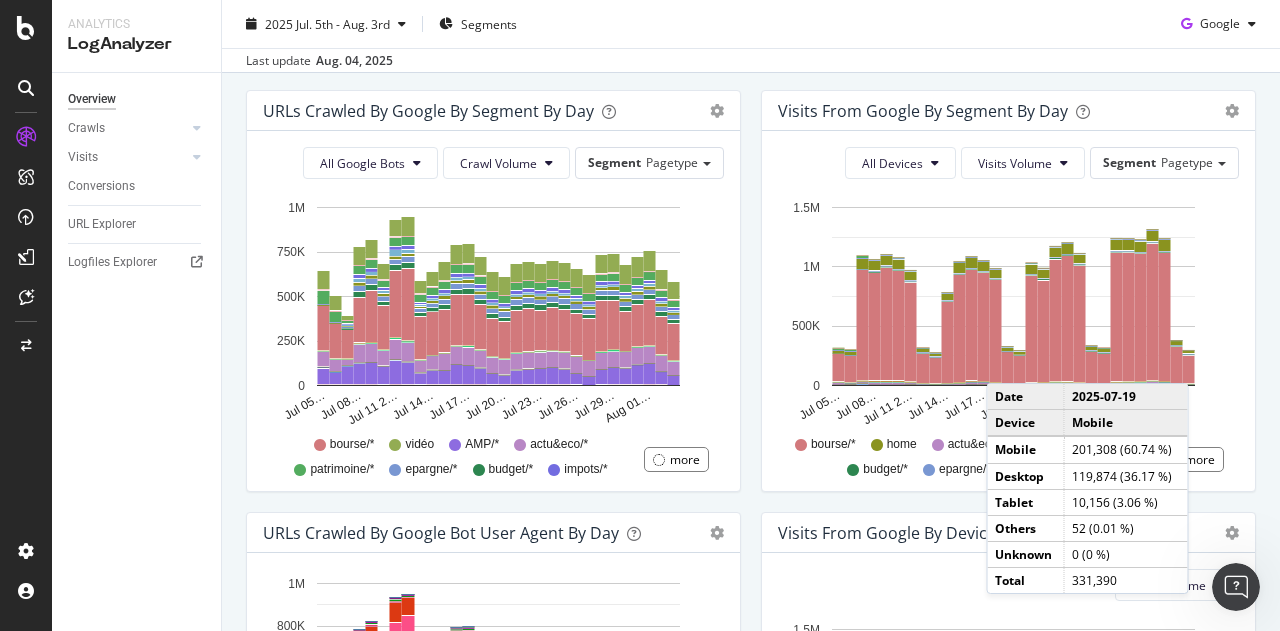 scroll, scrollTop: 0, scrollLeft: 0, axis: both 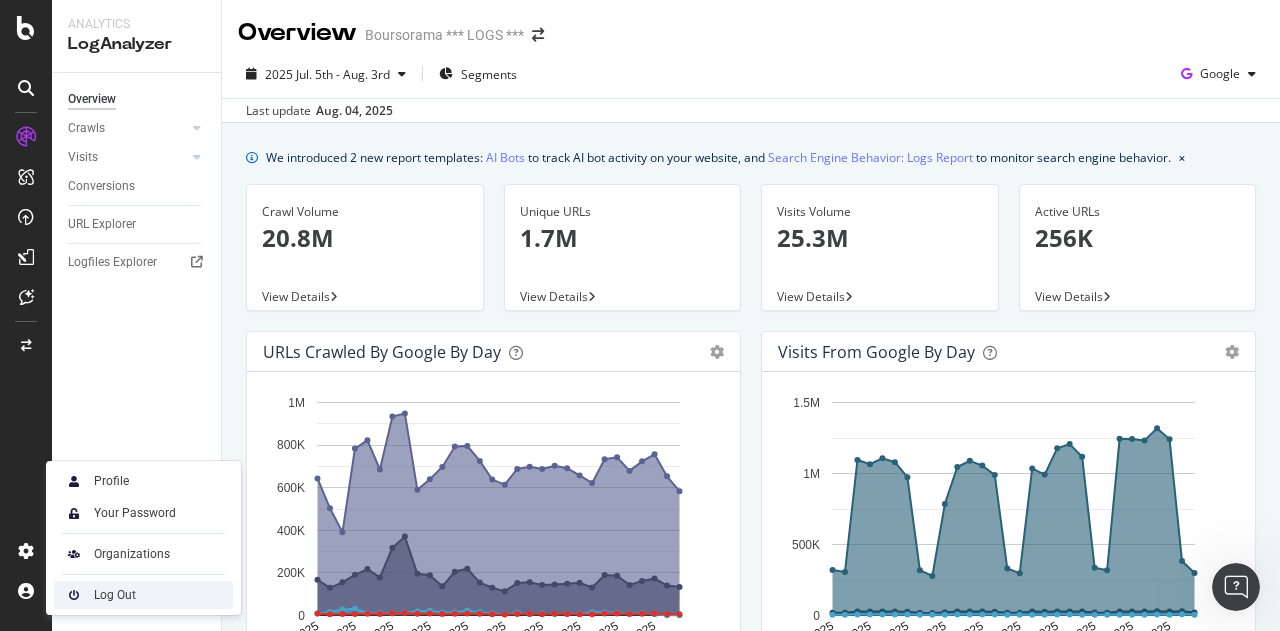 click on "Log Out" at bounding box center [143, 595] 